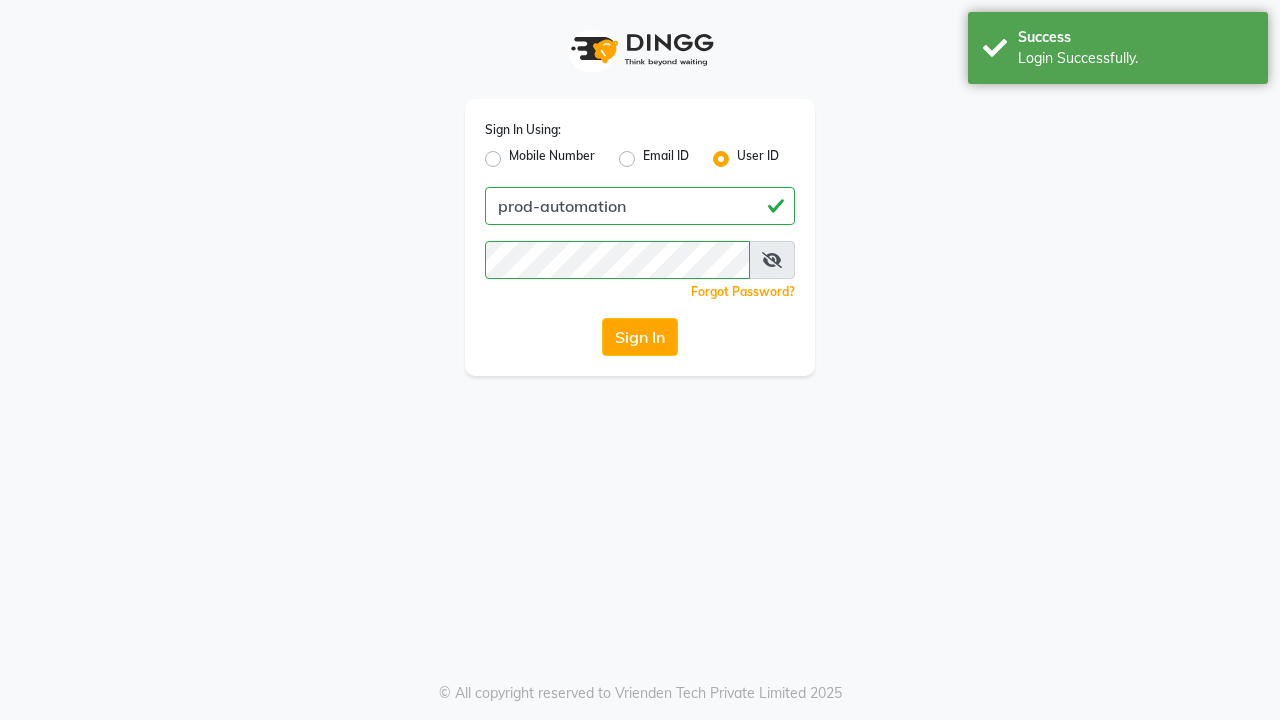 scroll, scrollTop: 0, scrollLeft: 0, axis: both 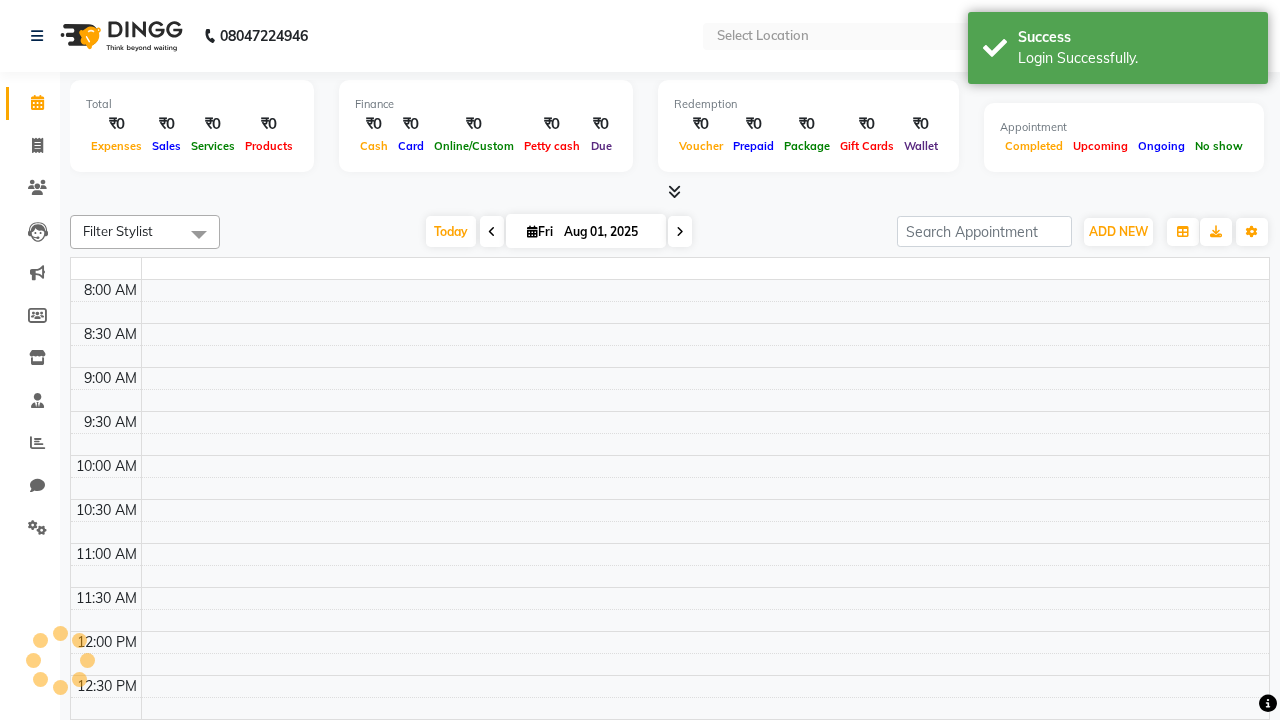 select on "en" 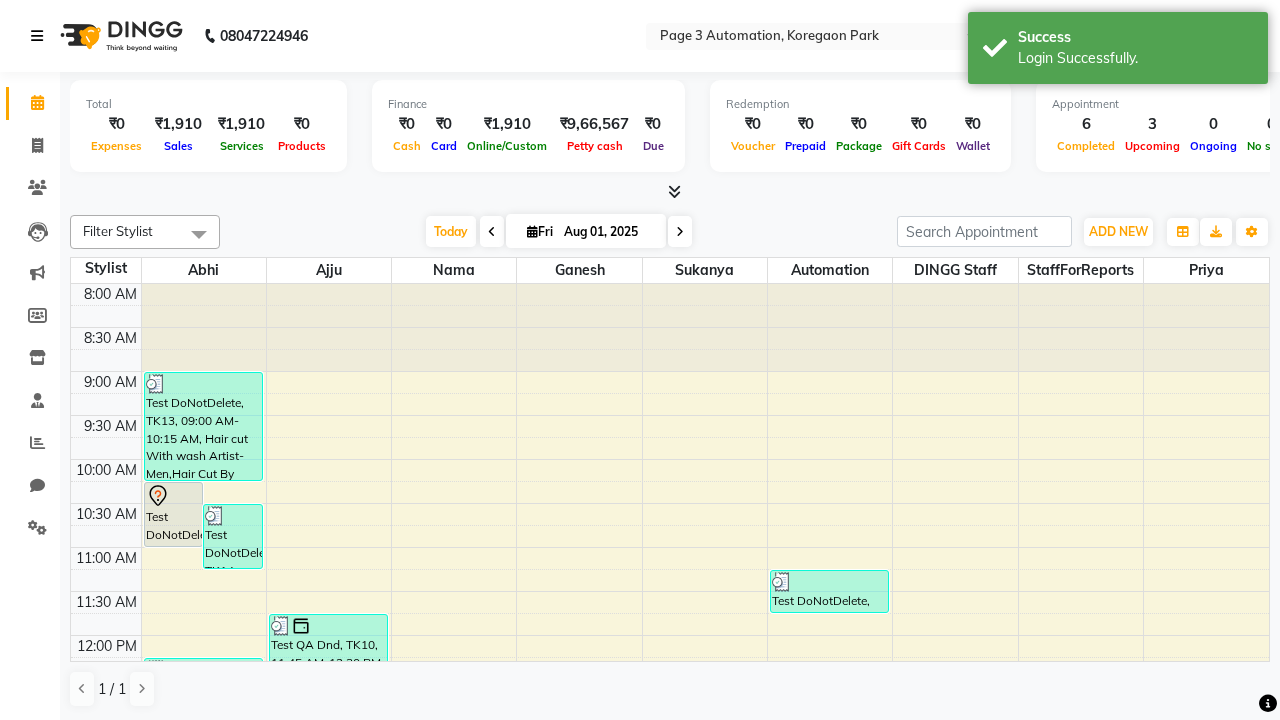 click at bounding box center (37, 36) 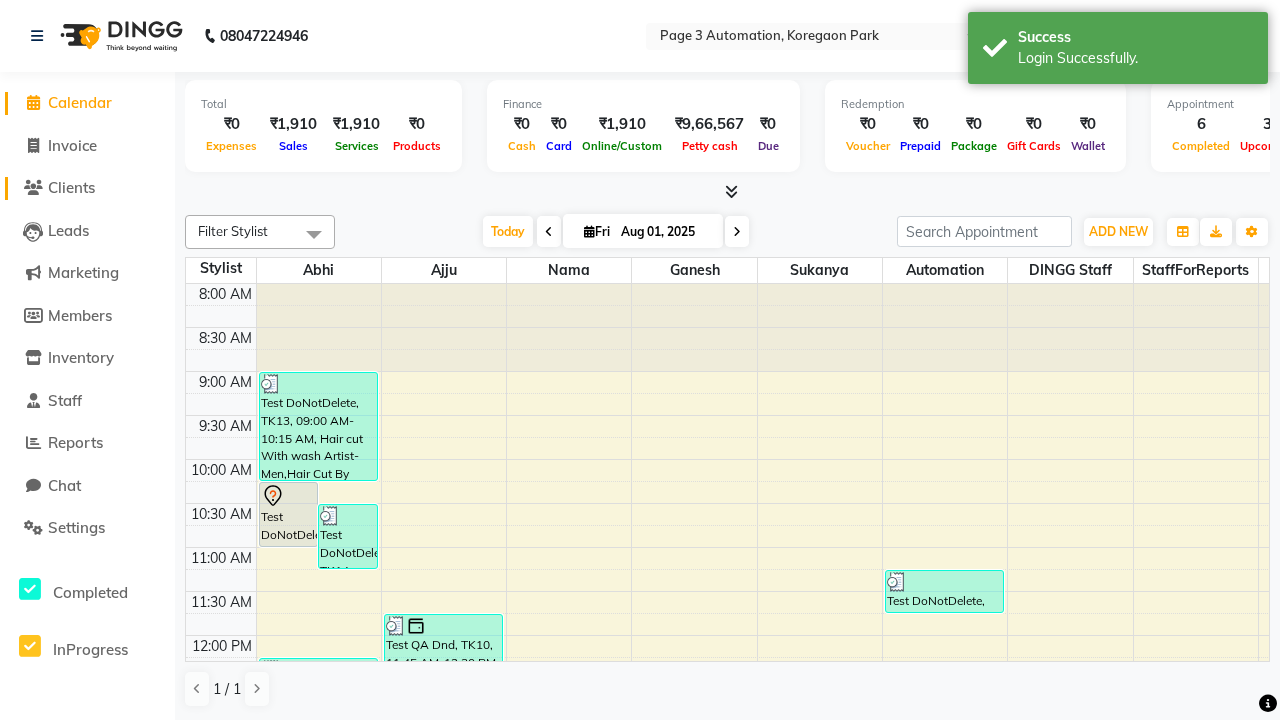 click on "Clients" 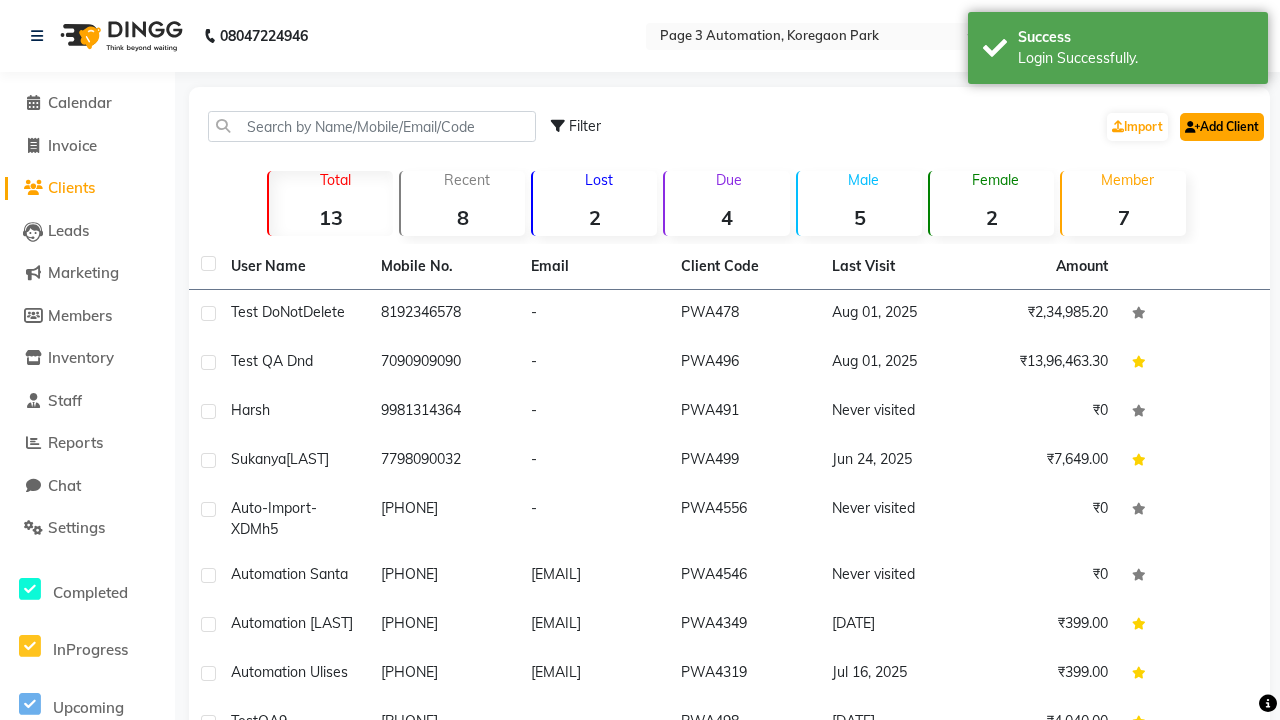 click on "Add Client" 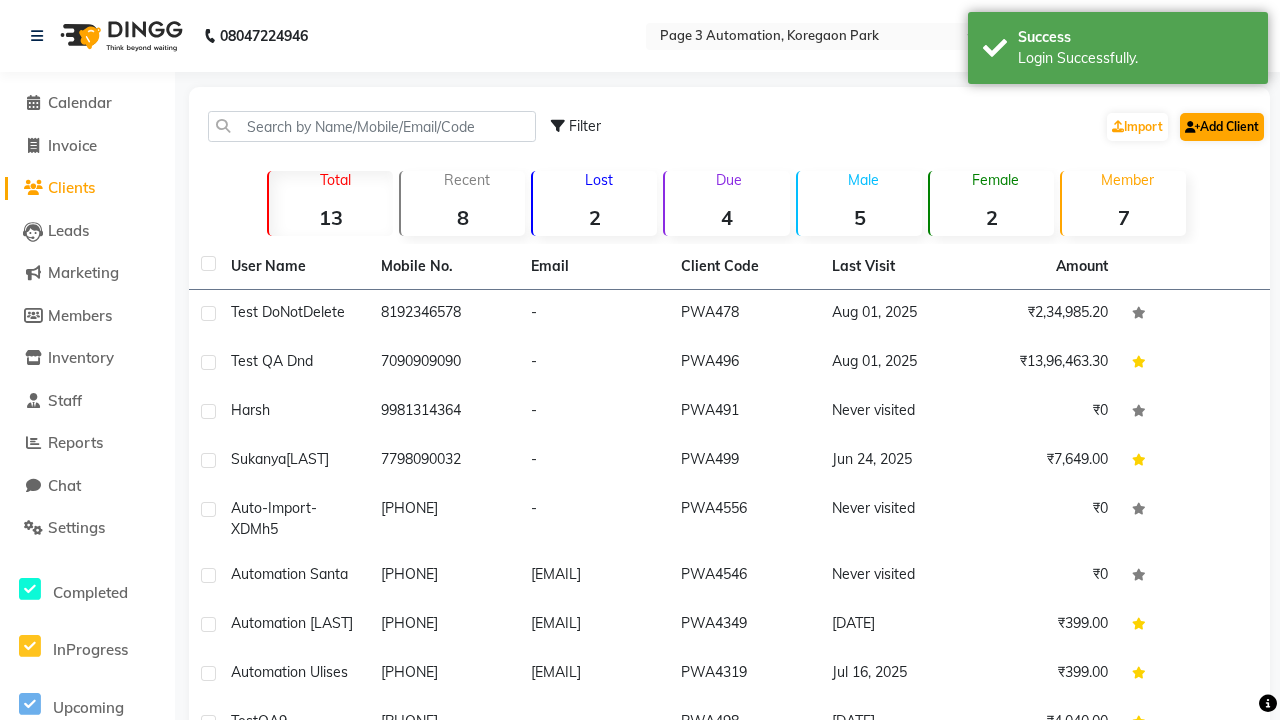 select on "22" 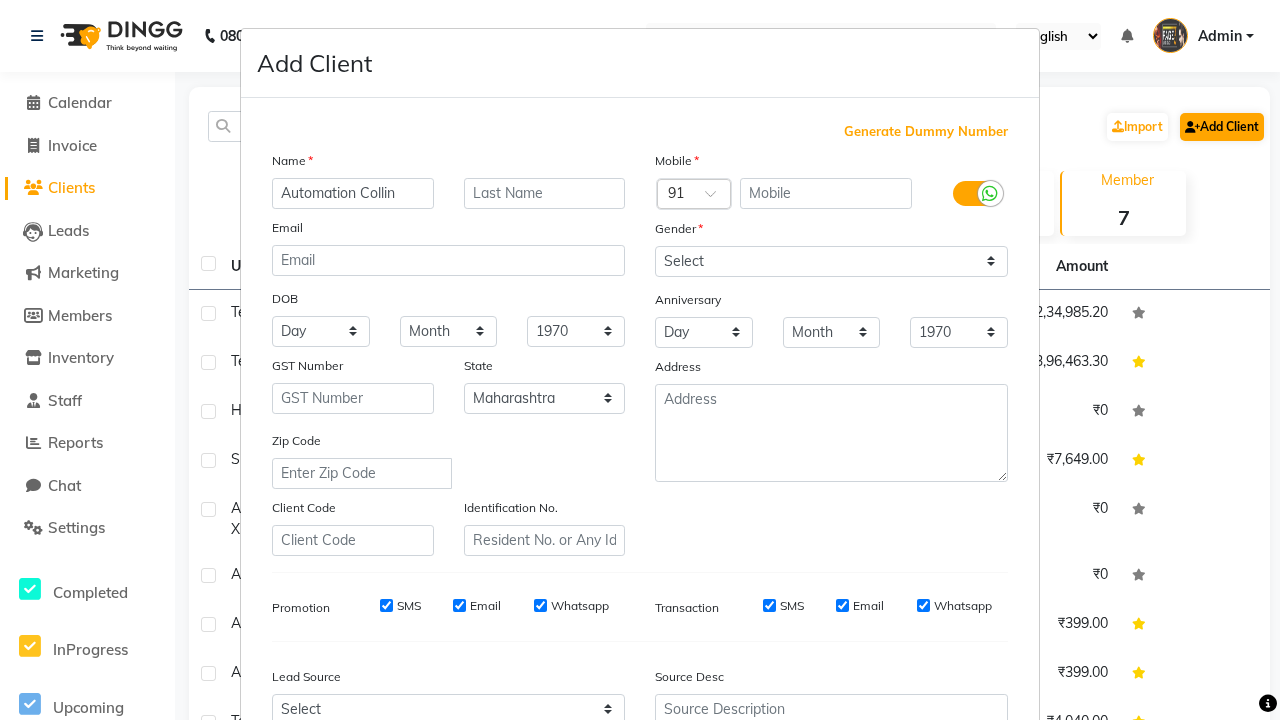 type on "Automation Collin" 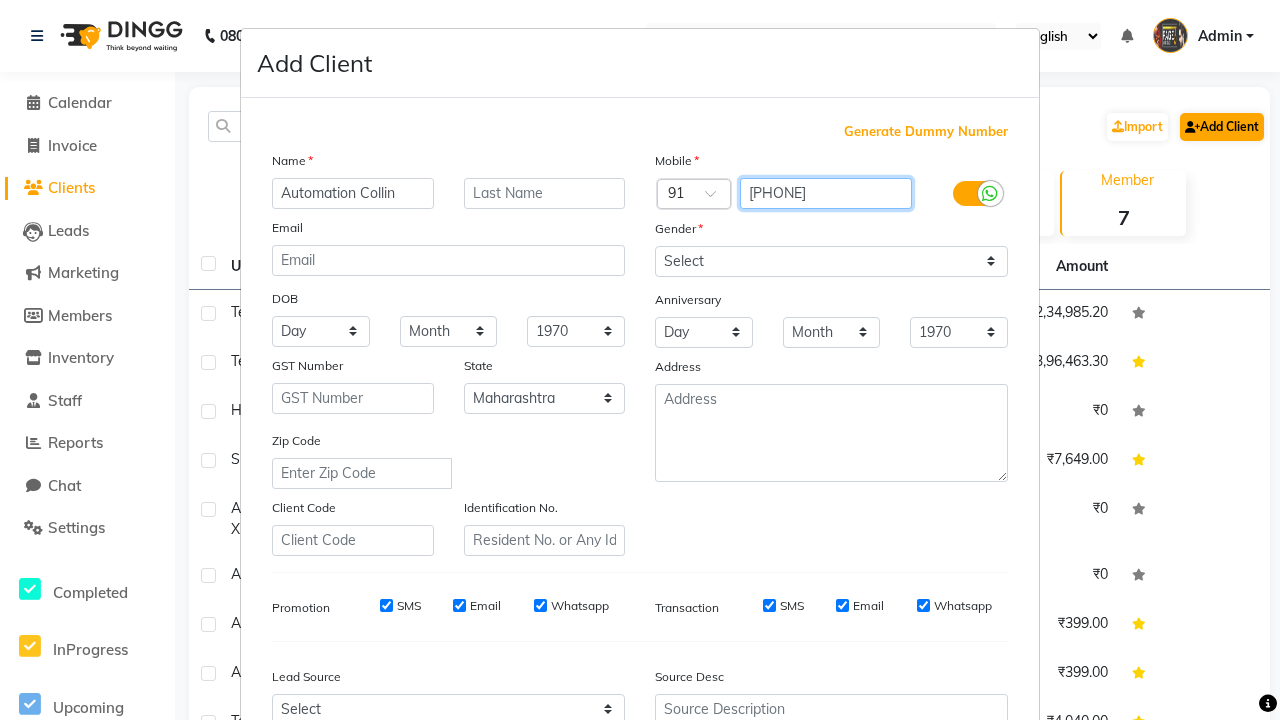 type on "[PHONE]" 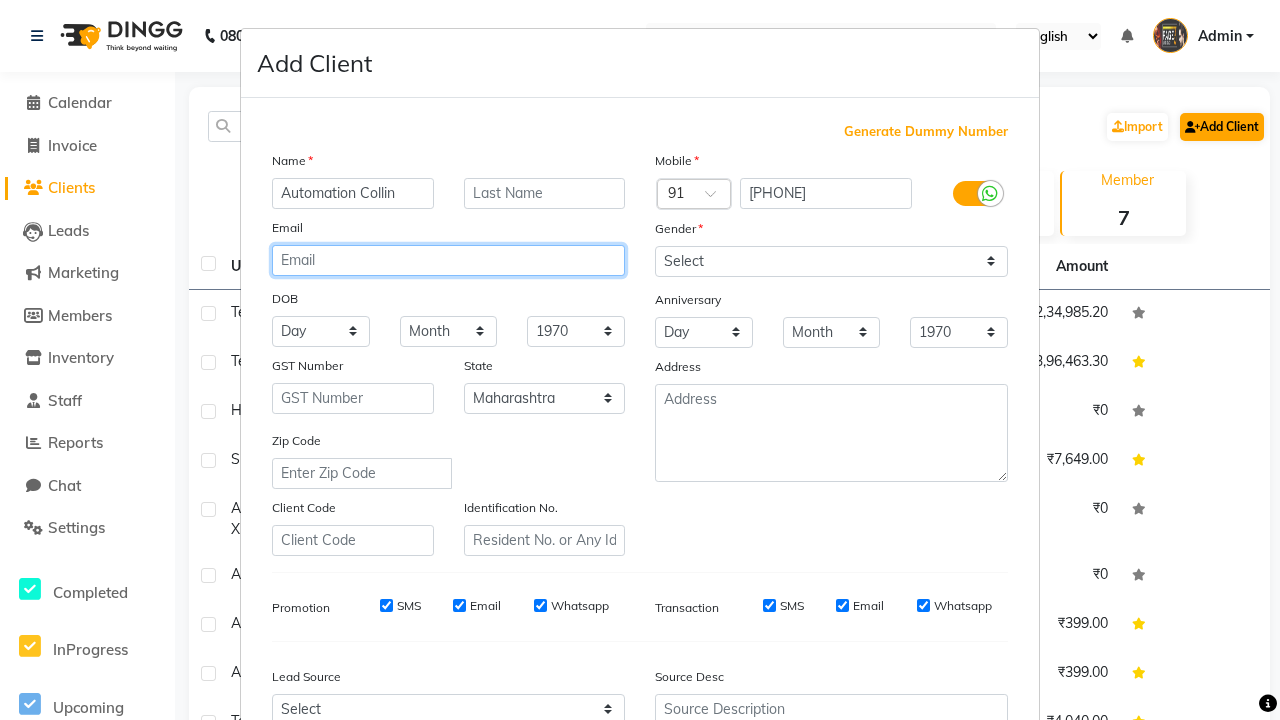 type on "[EMAIL]" 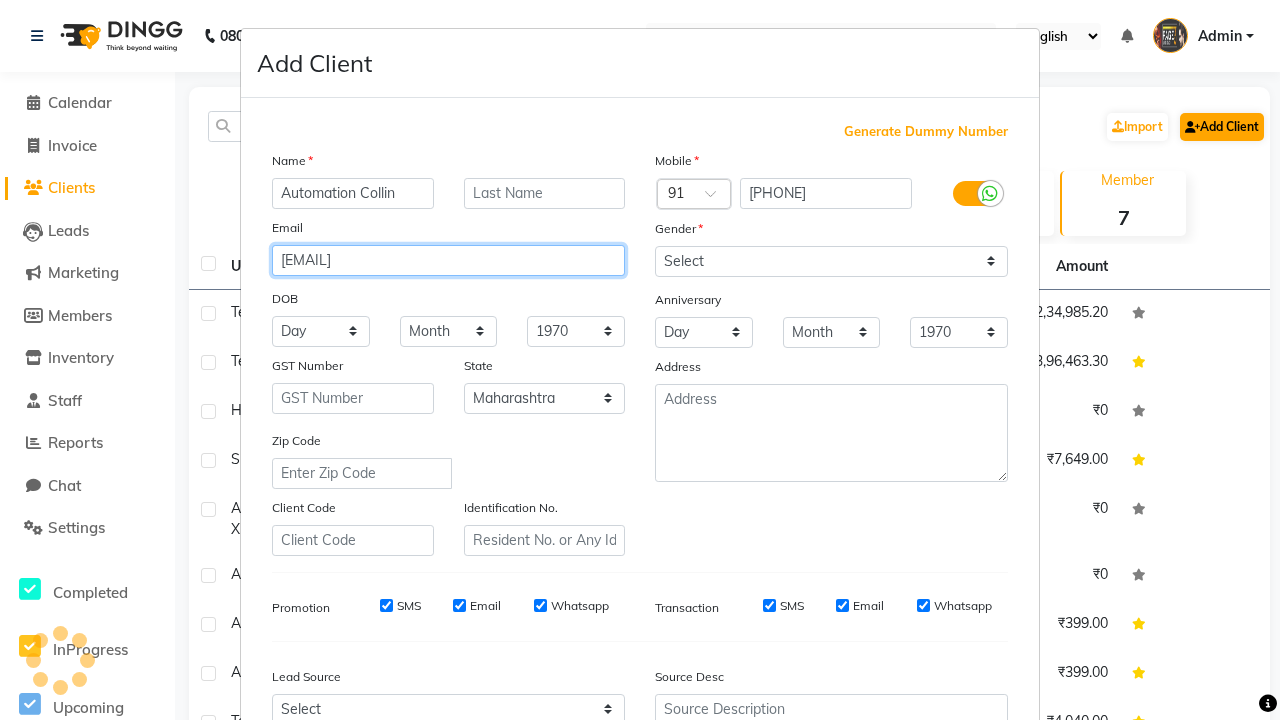 select on "male" 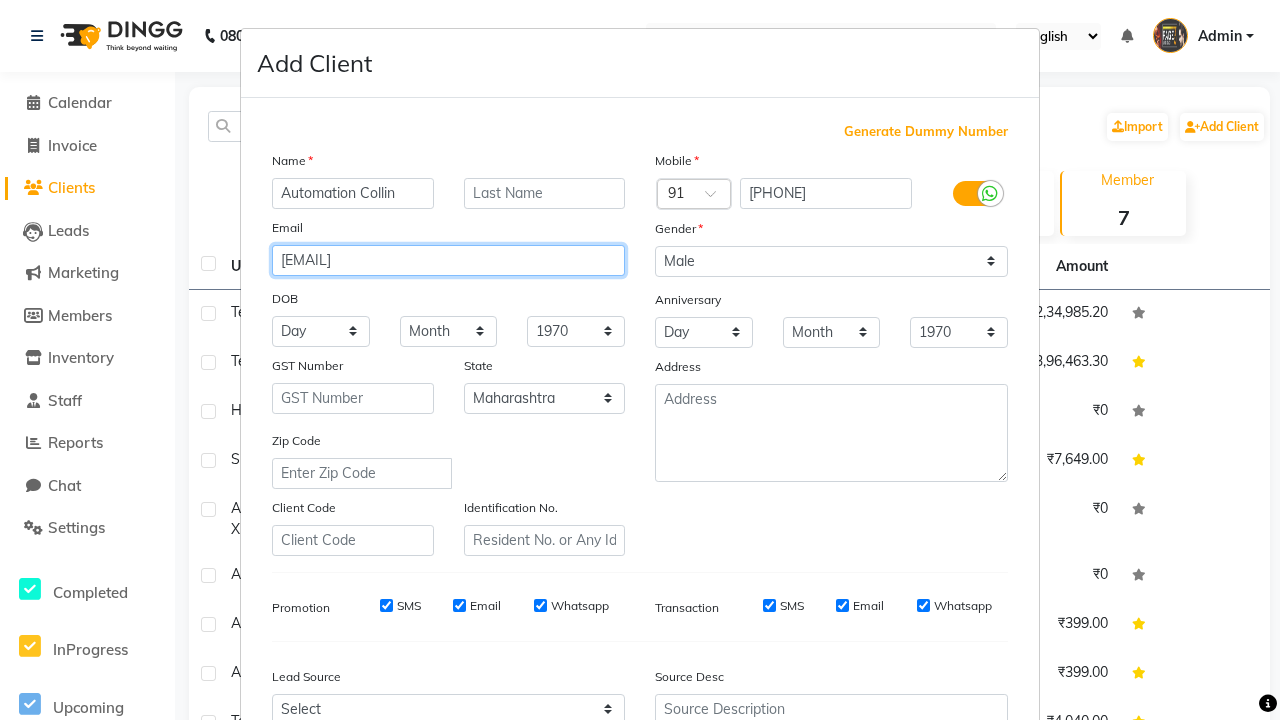 type on "[EMAIL]" 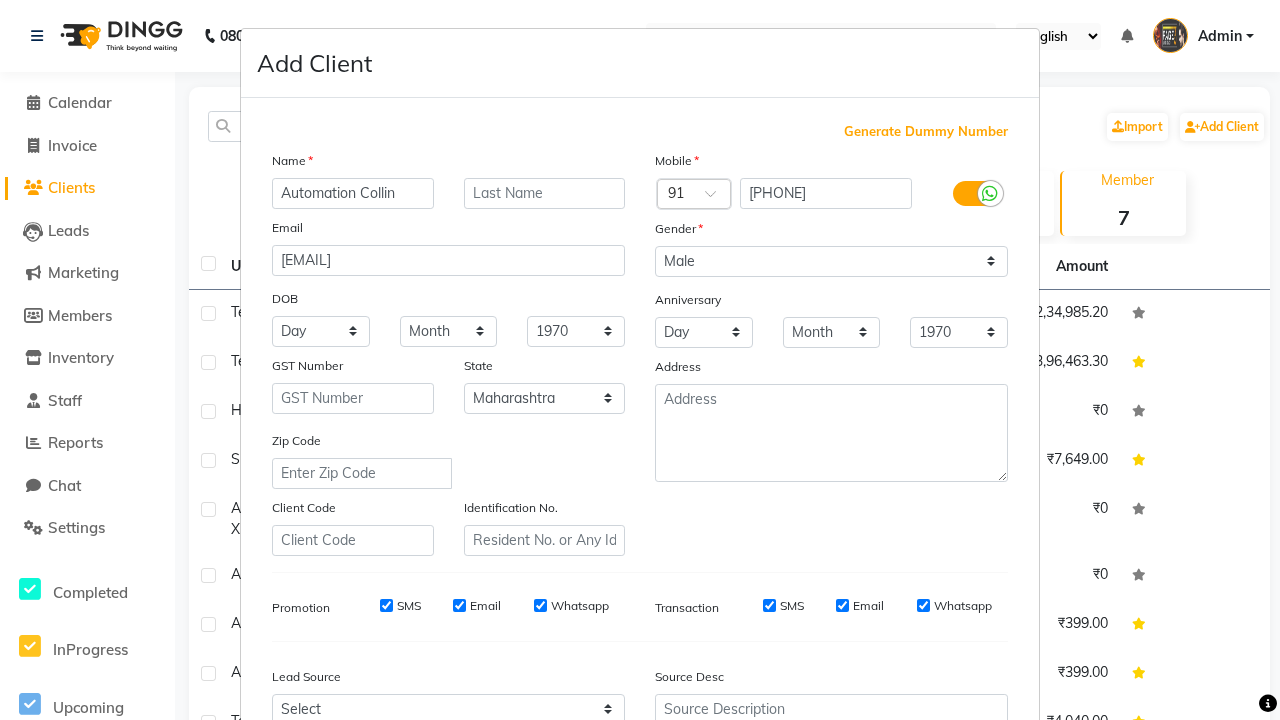 click on "Add" at bounding box center (906, 855) 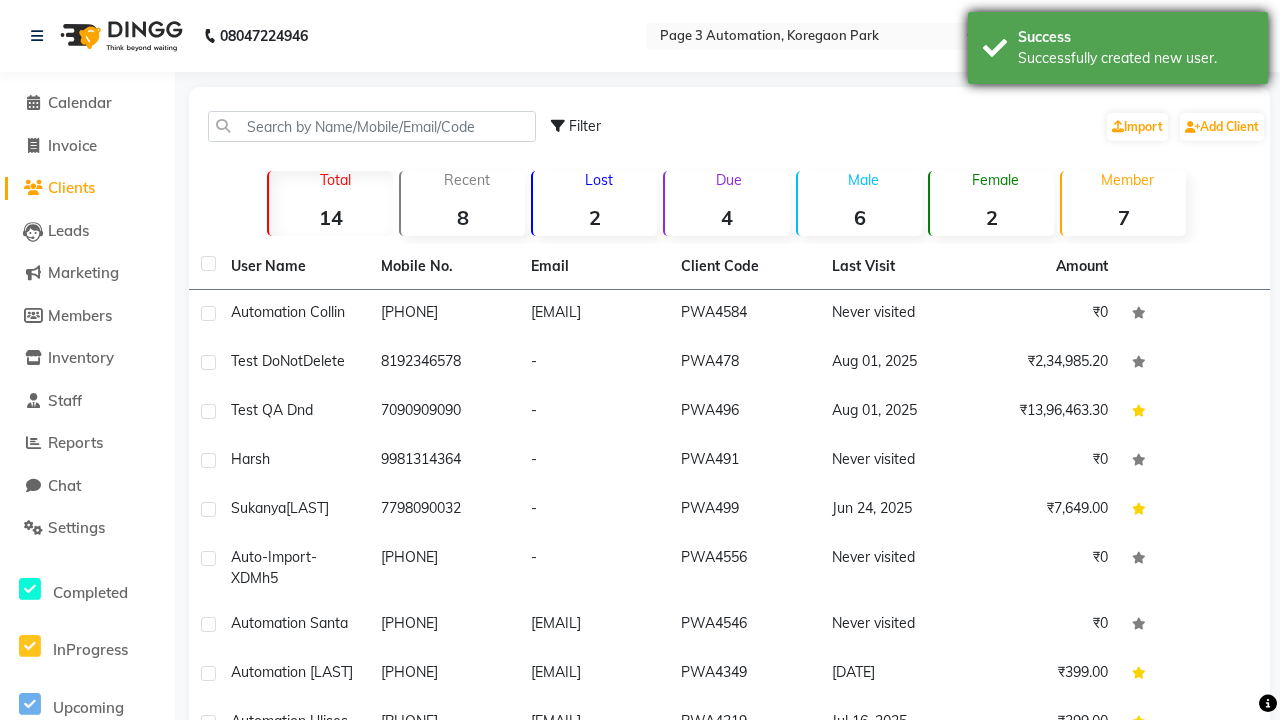 click on "Successfully created new user." at bounding box center (1135, 58) 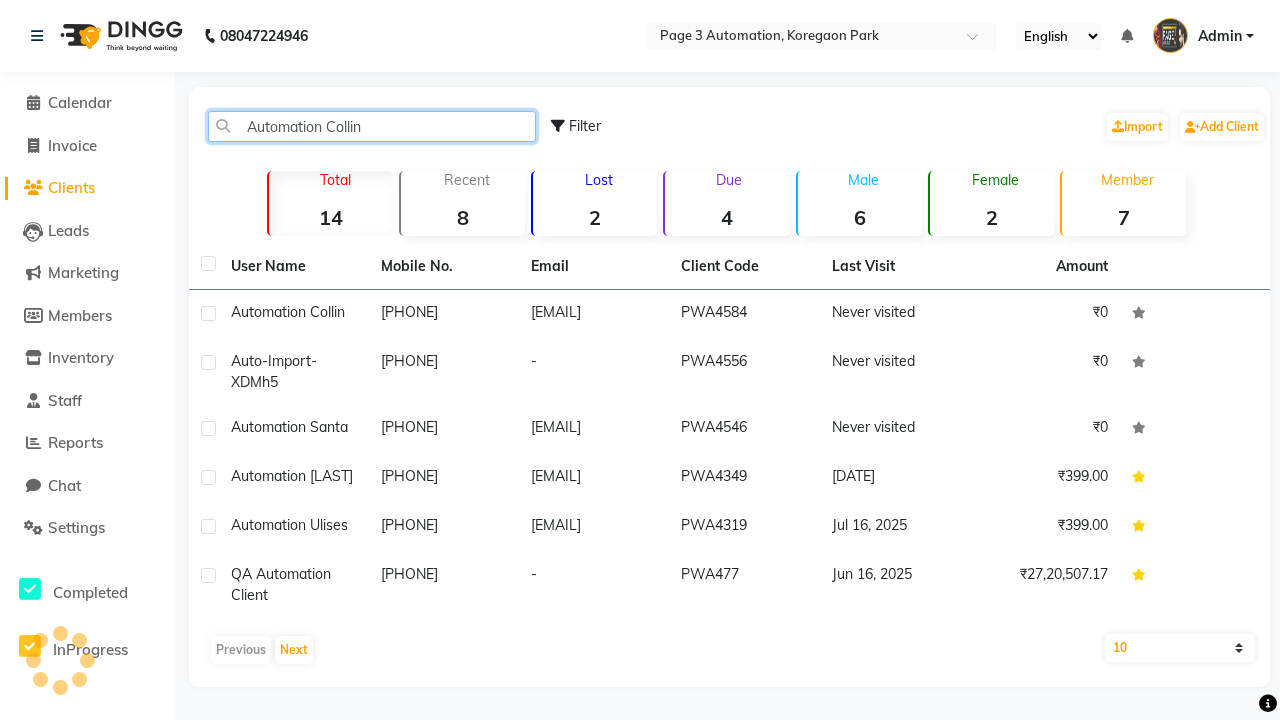 type on "Automation Collin" 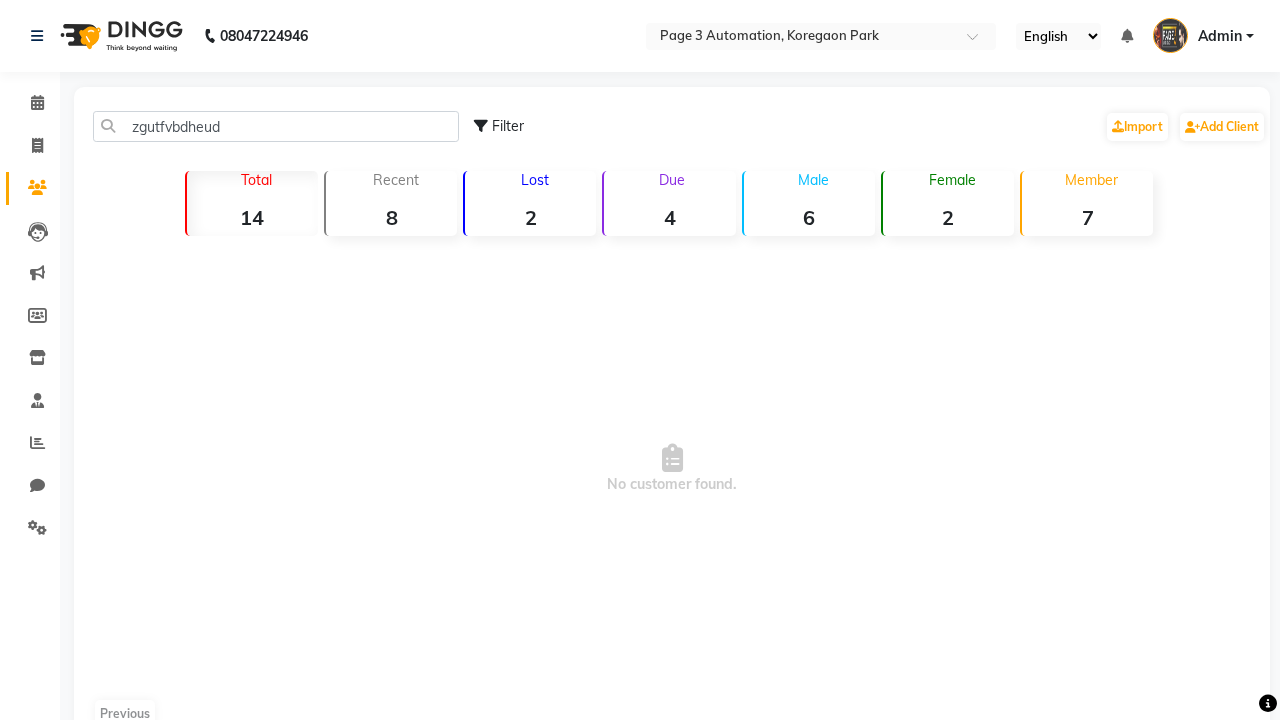 scroll, scrollTop: 0, scrollLeft: 0, axis: both 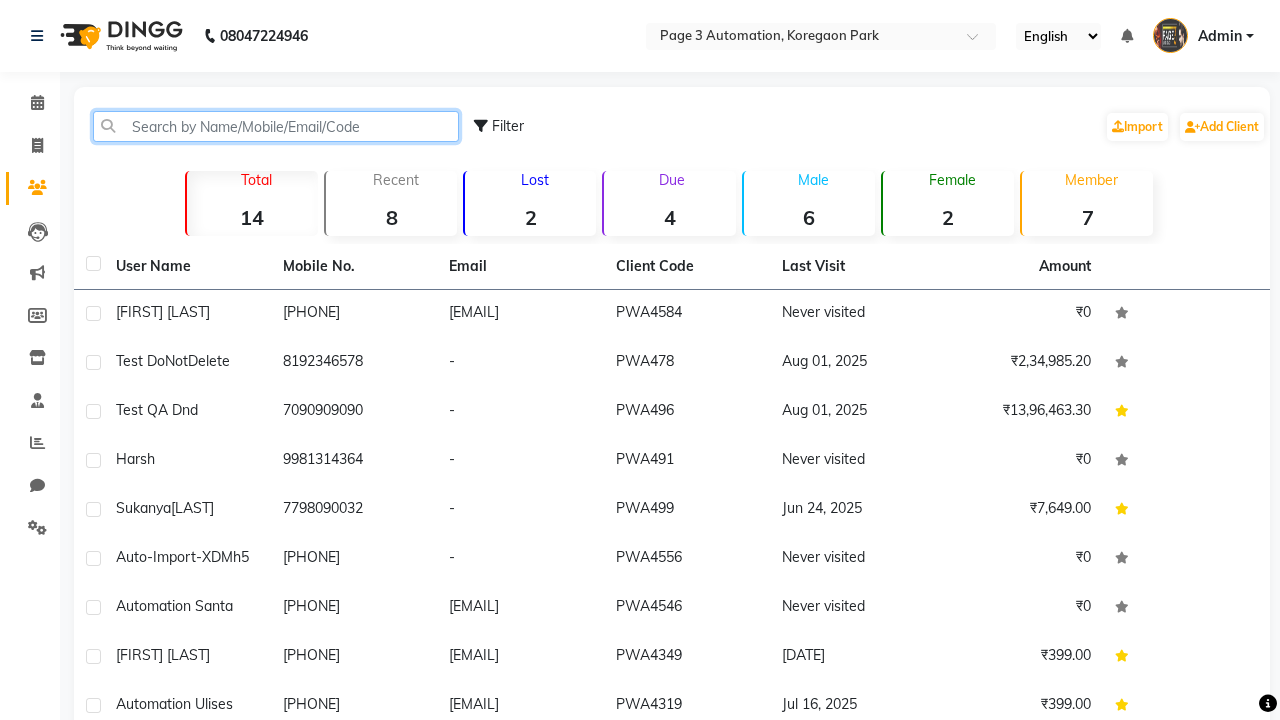 click 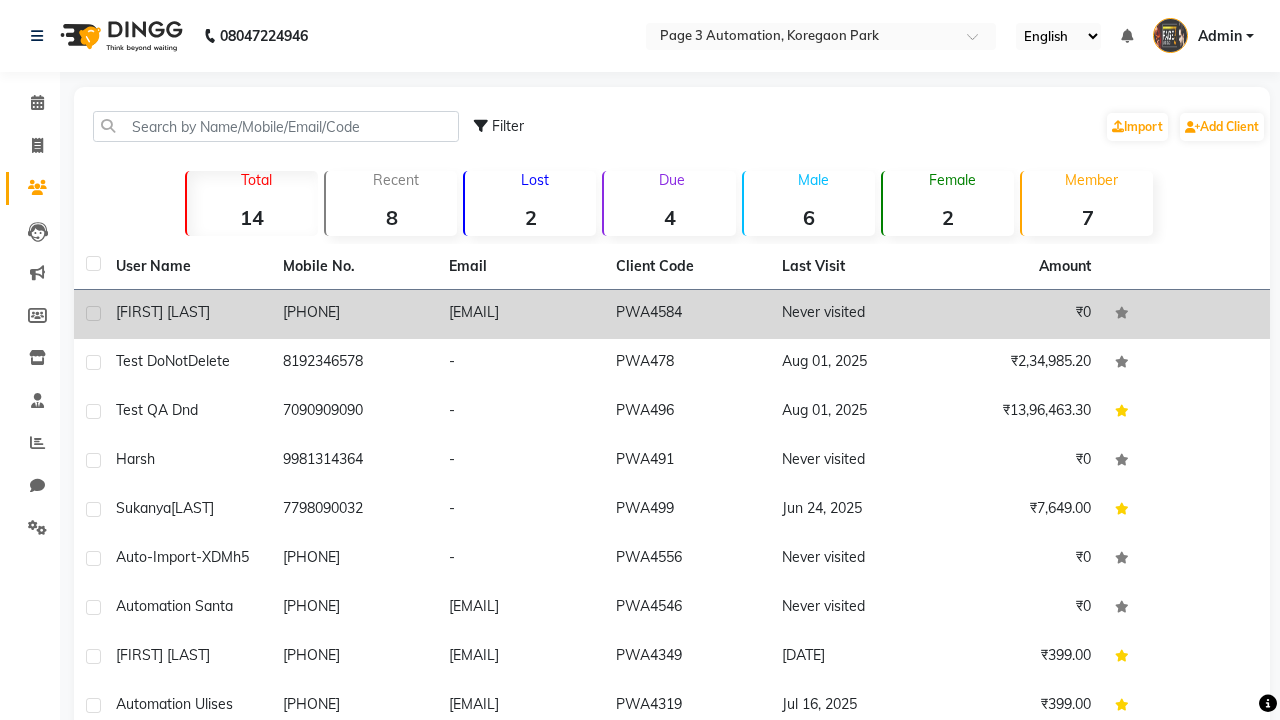 click 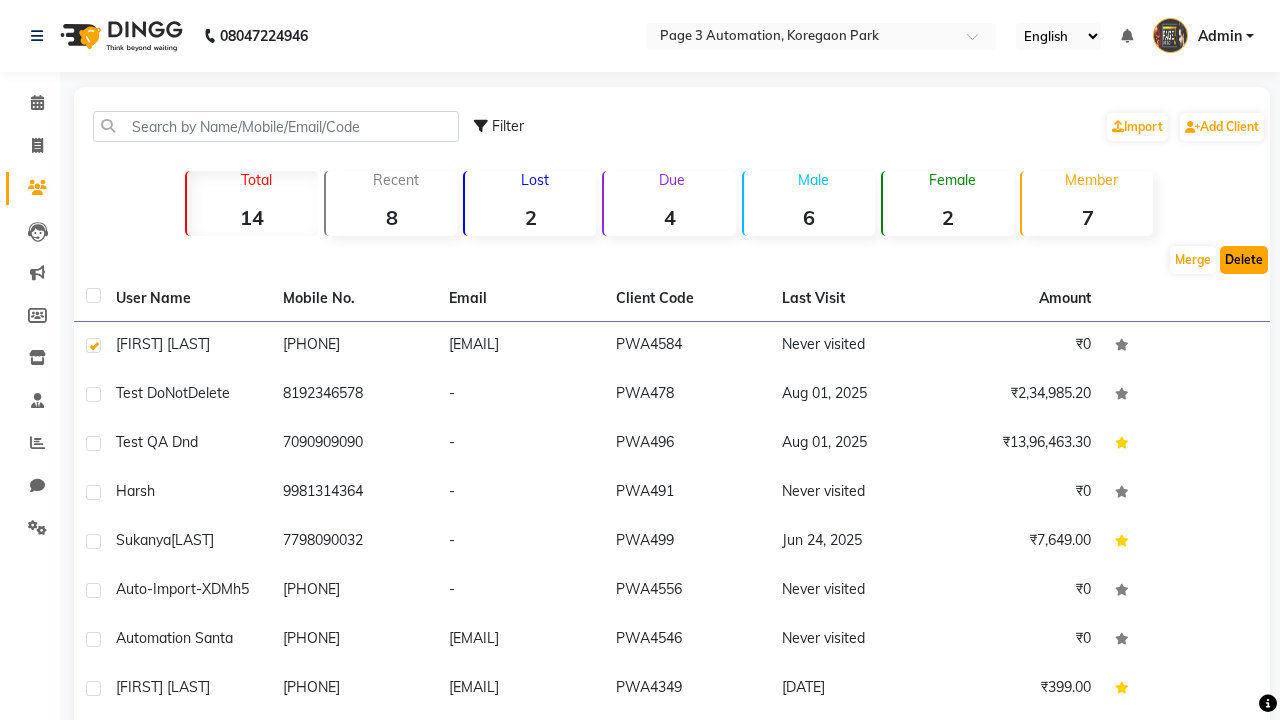 click on "Delete" 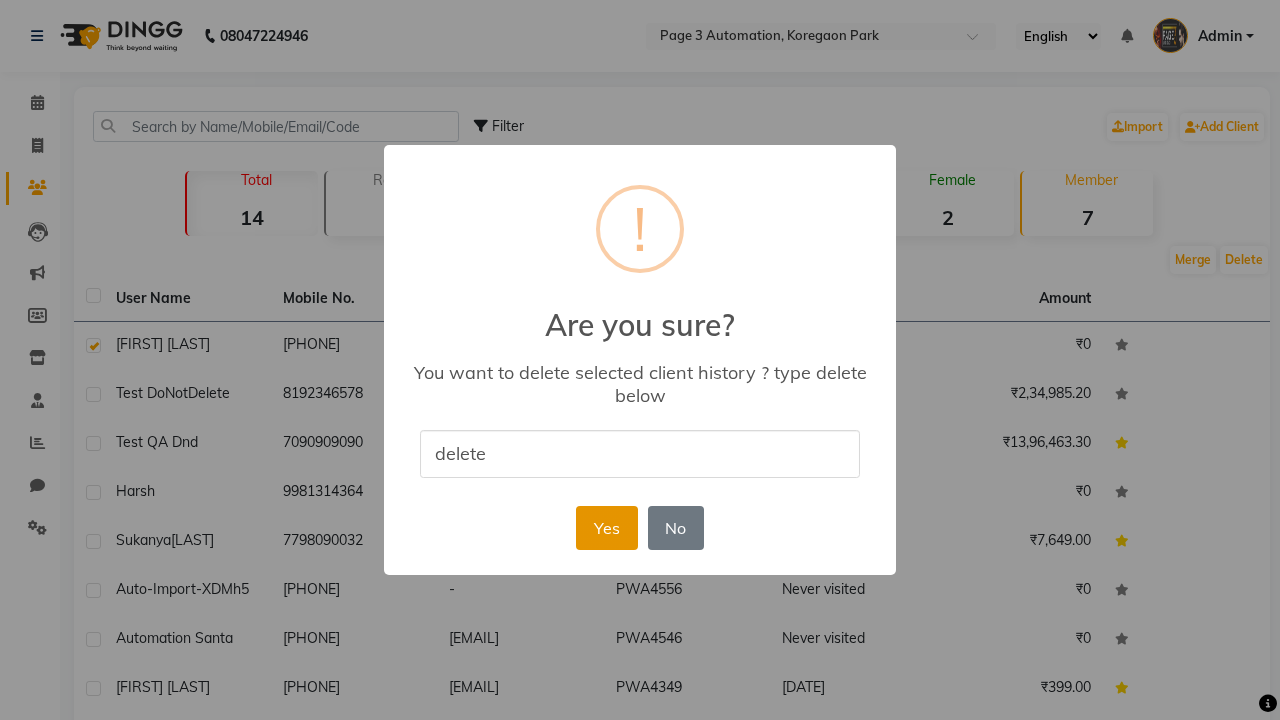 type on "delete" 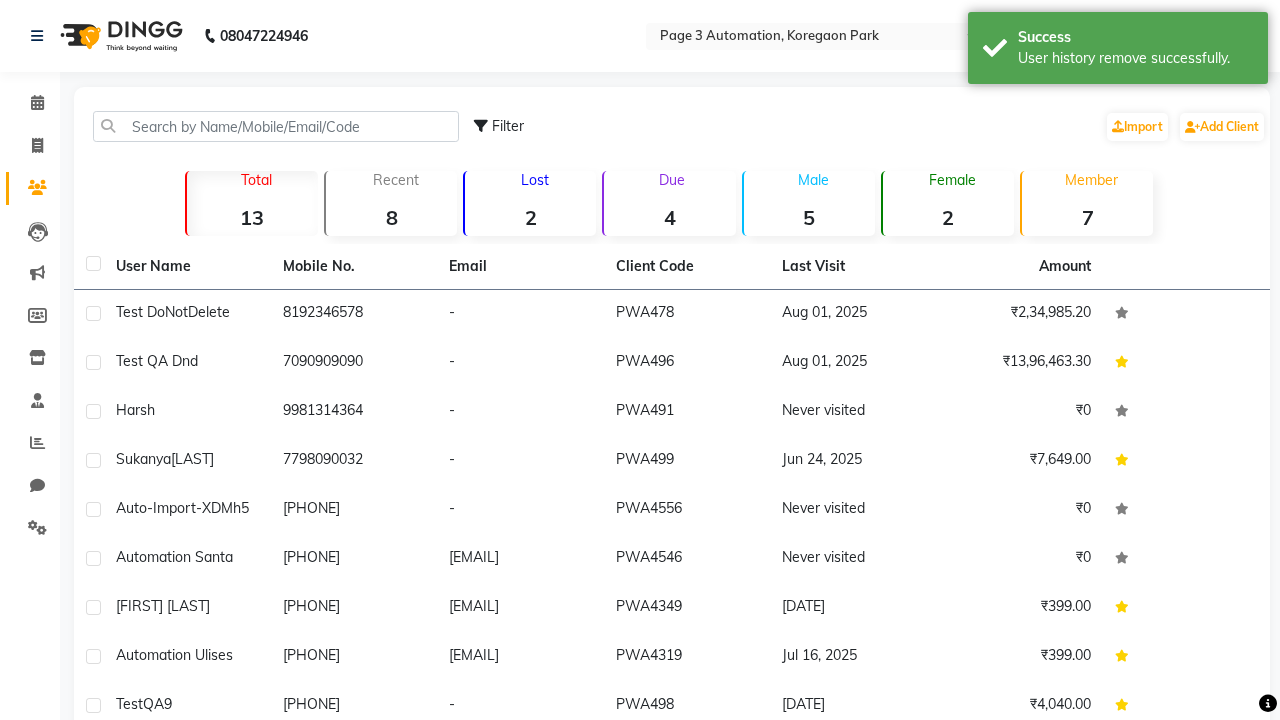 scroll, scrollTop: 20, scrollLeft: 0, axis: vertical 